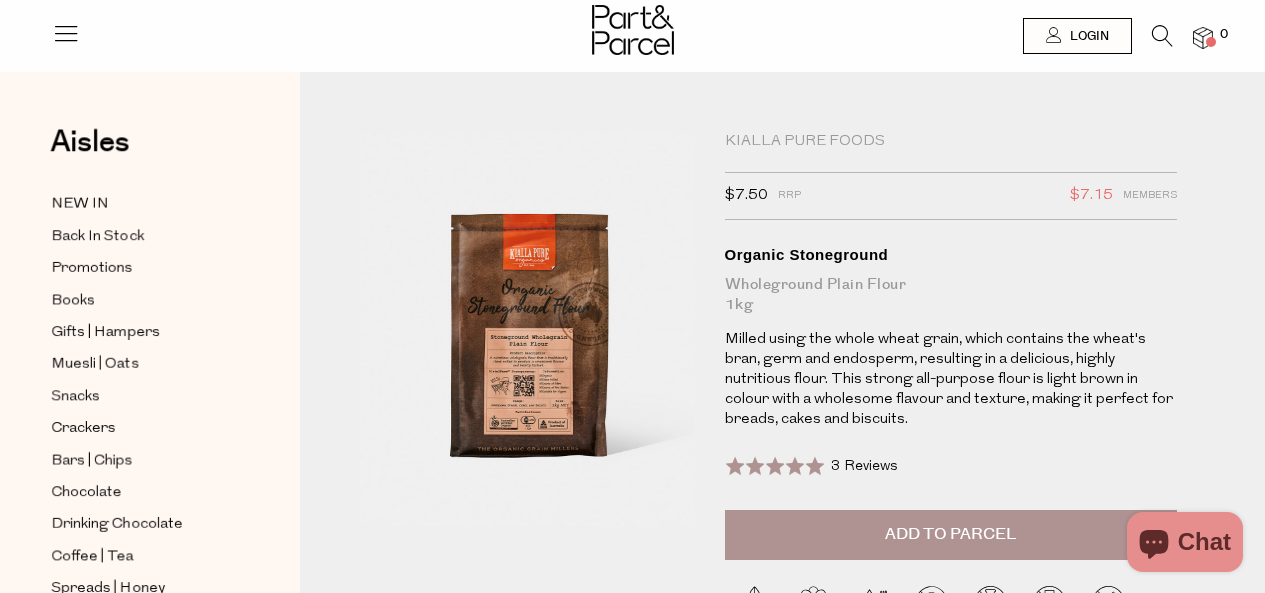 scroll, scrollTop: 0, scrollLeft: 0, axis: both 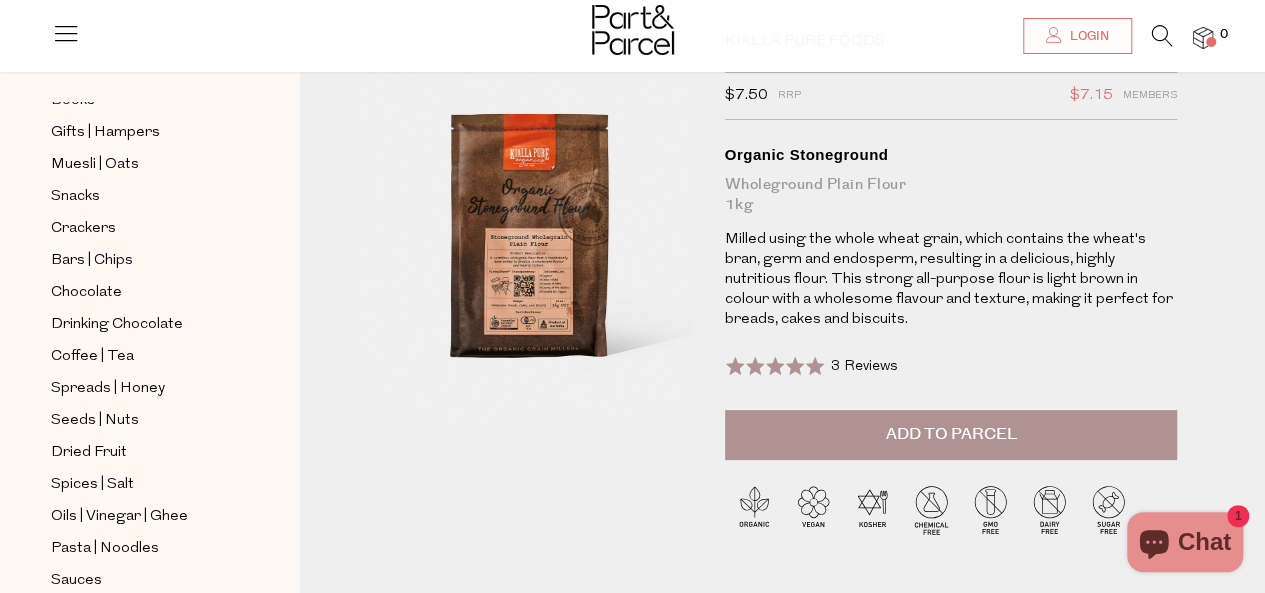 click on "Add to Parcel" at bounding box center [950, 434] 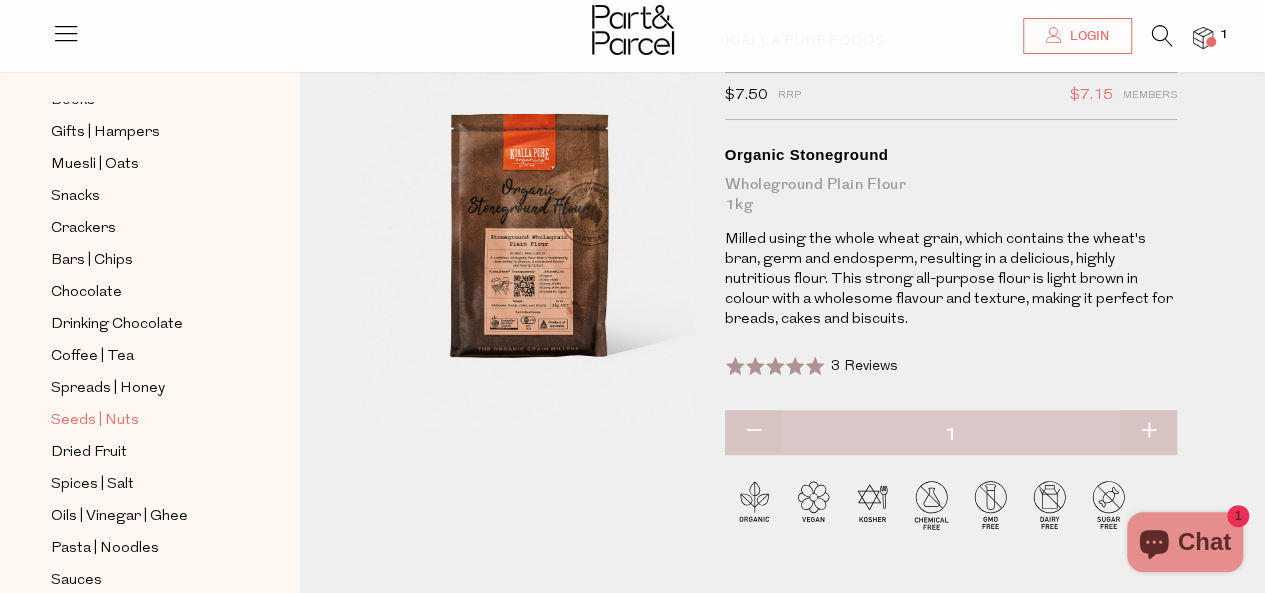 click on "Seeds | Nuts" at bounding box center [95, 421] 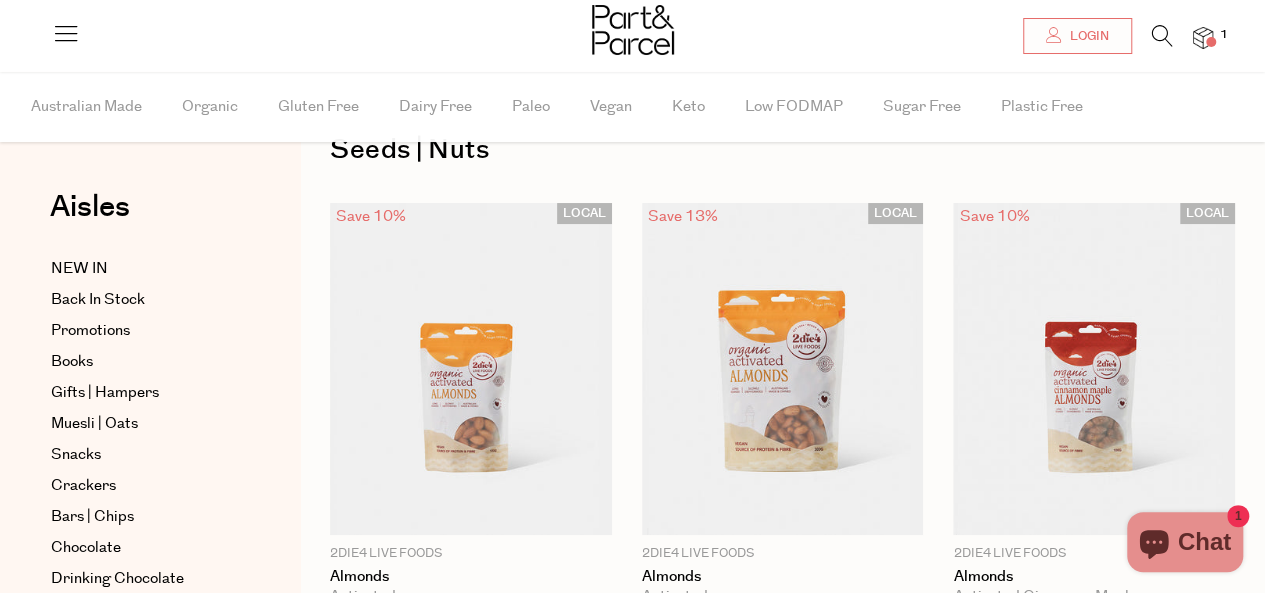 scroll, scrollTop: 100, scrollLeft: 0, axis: vertical 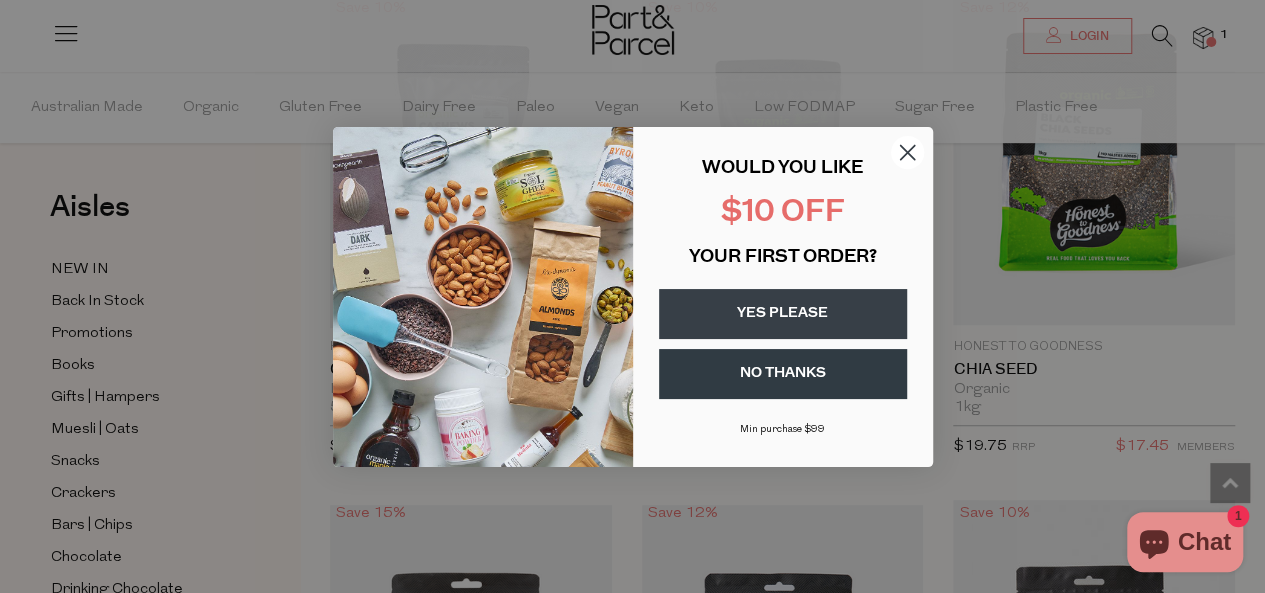 click on "YES PLEASE" at bounding box center (783, 314) 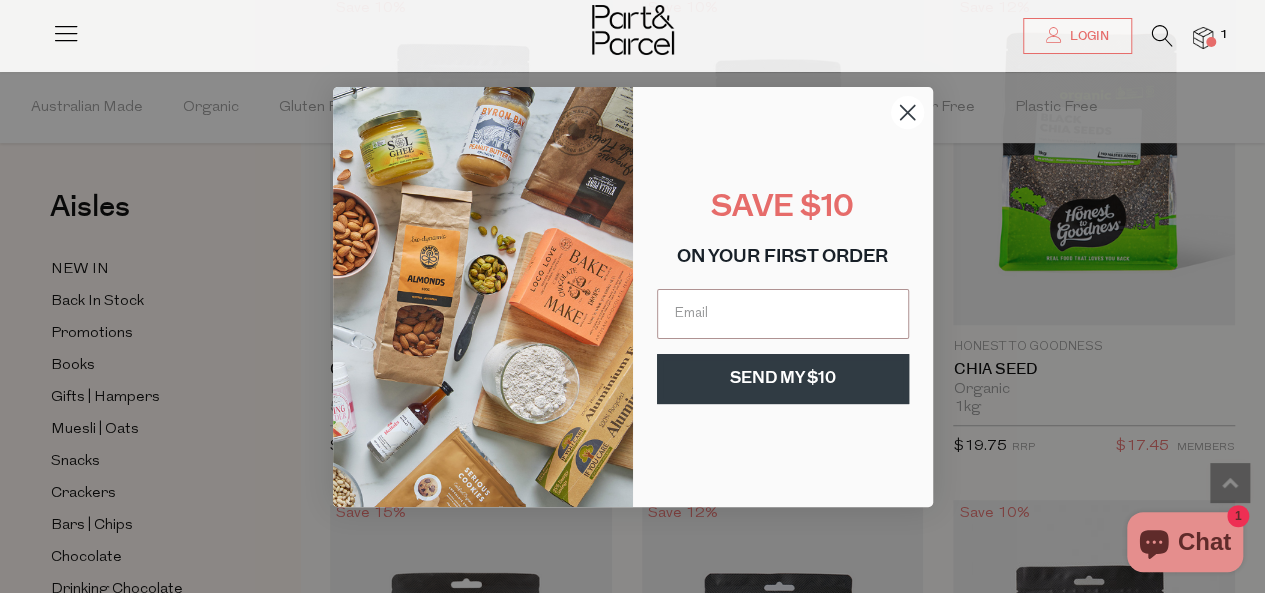 click 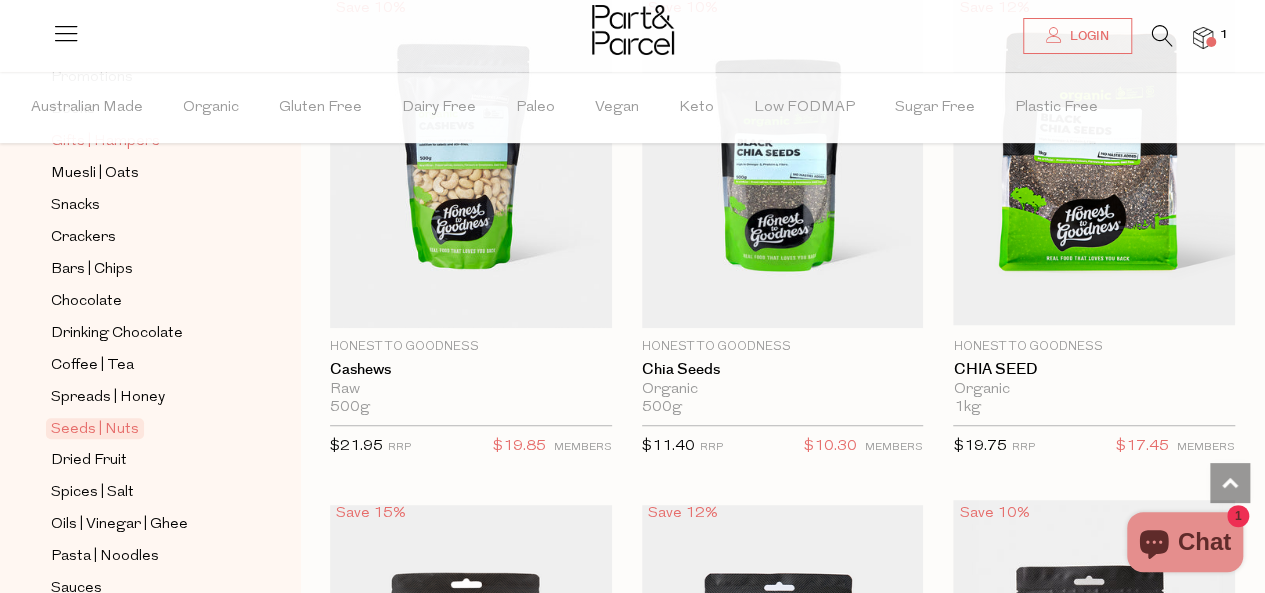 scroll, scrollTop: 300, scrollLeft: 0, axis: vertical 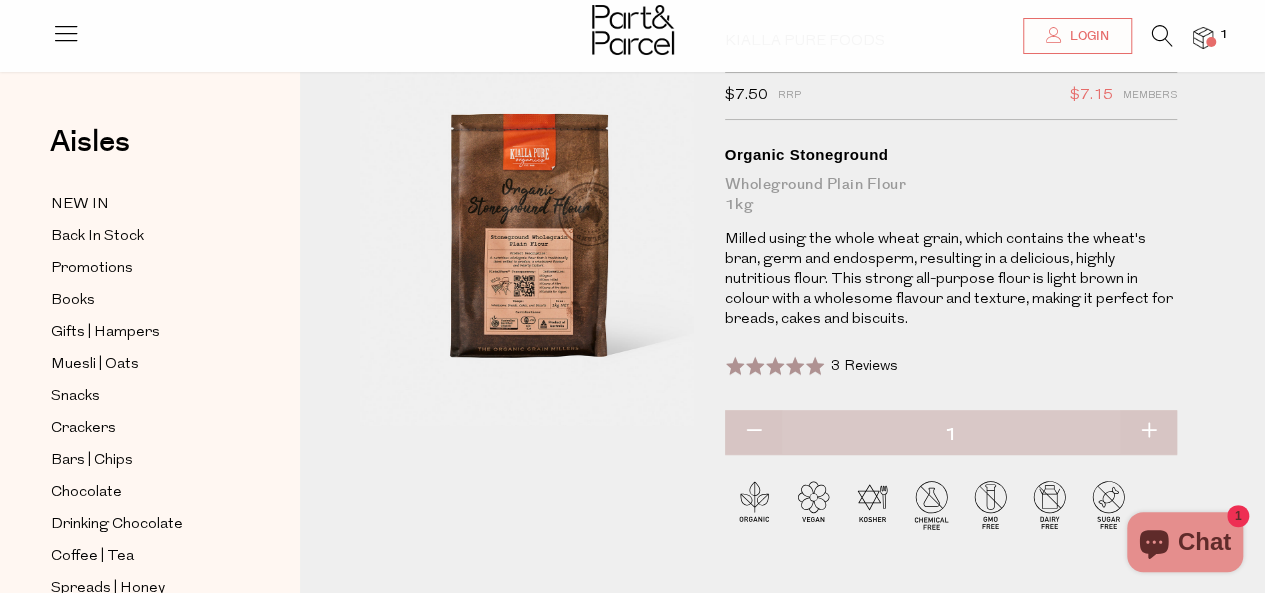 click at bounding box center [1148, 432] 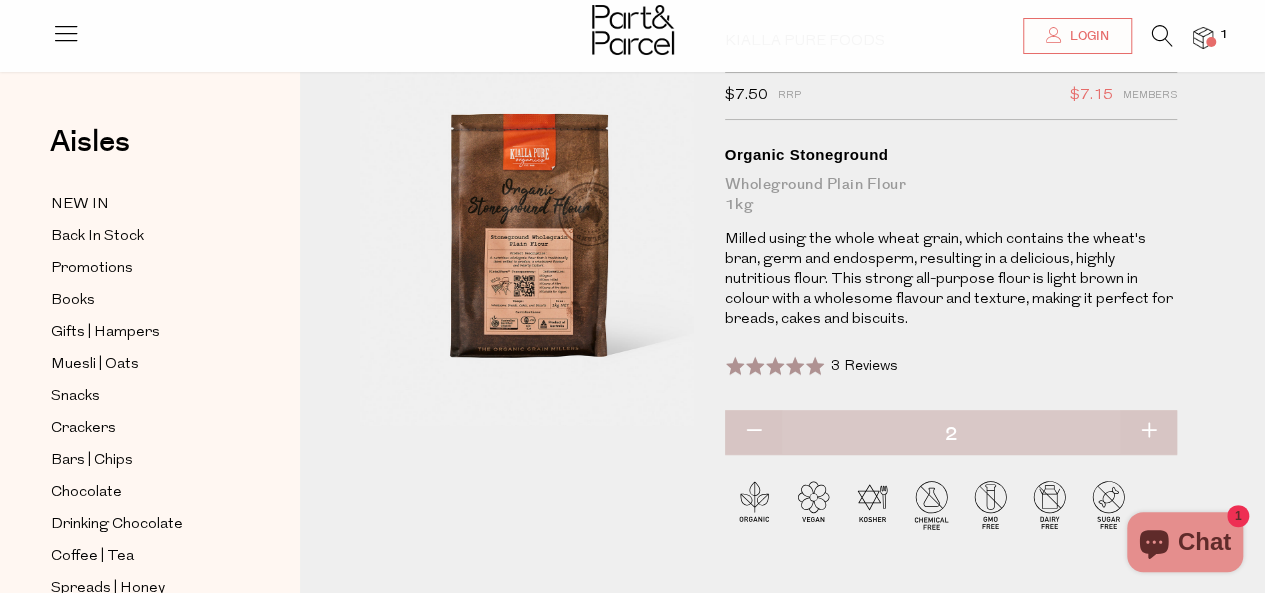 type on "2" 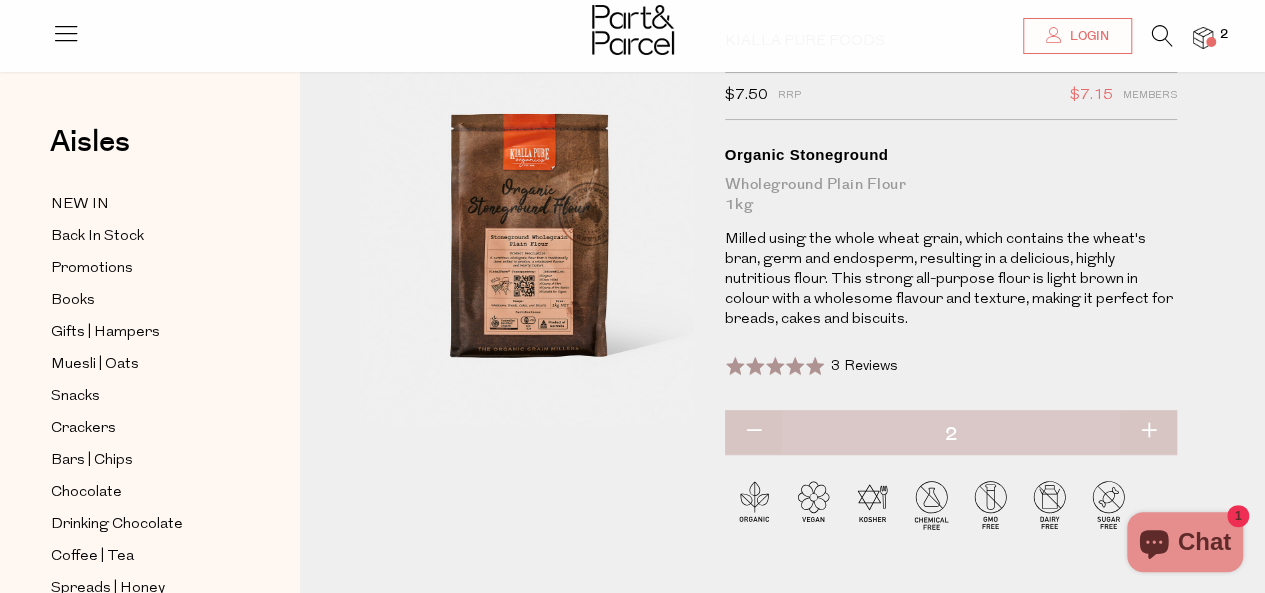 click at bounding box center (1148, 432) 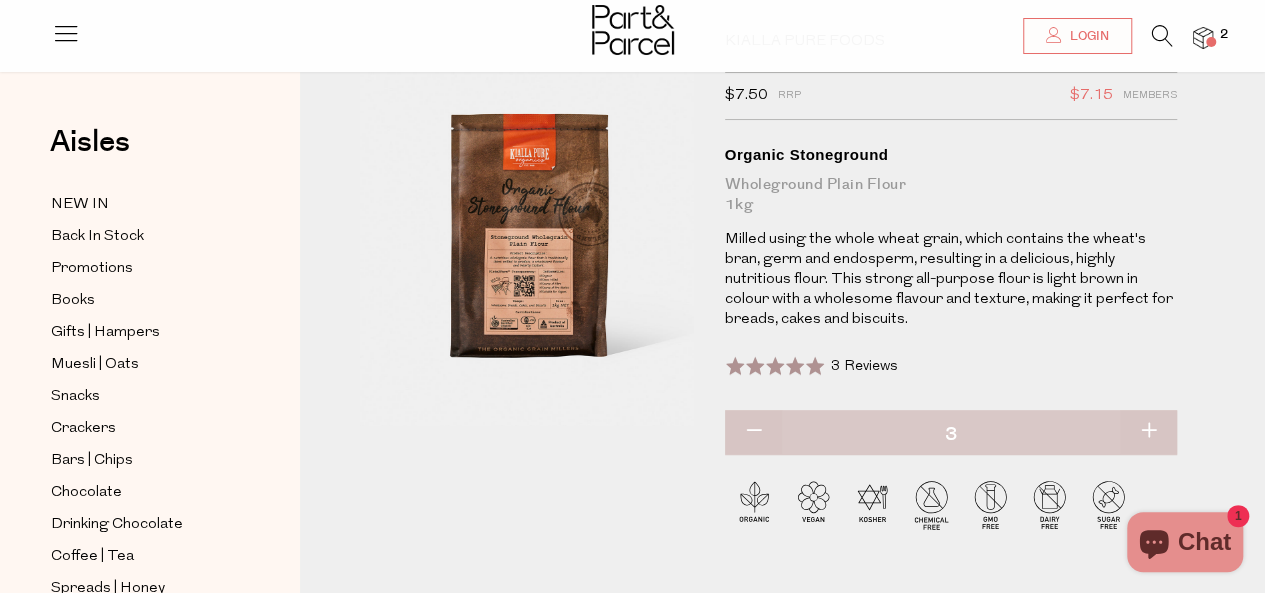 type on "3" 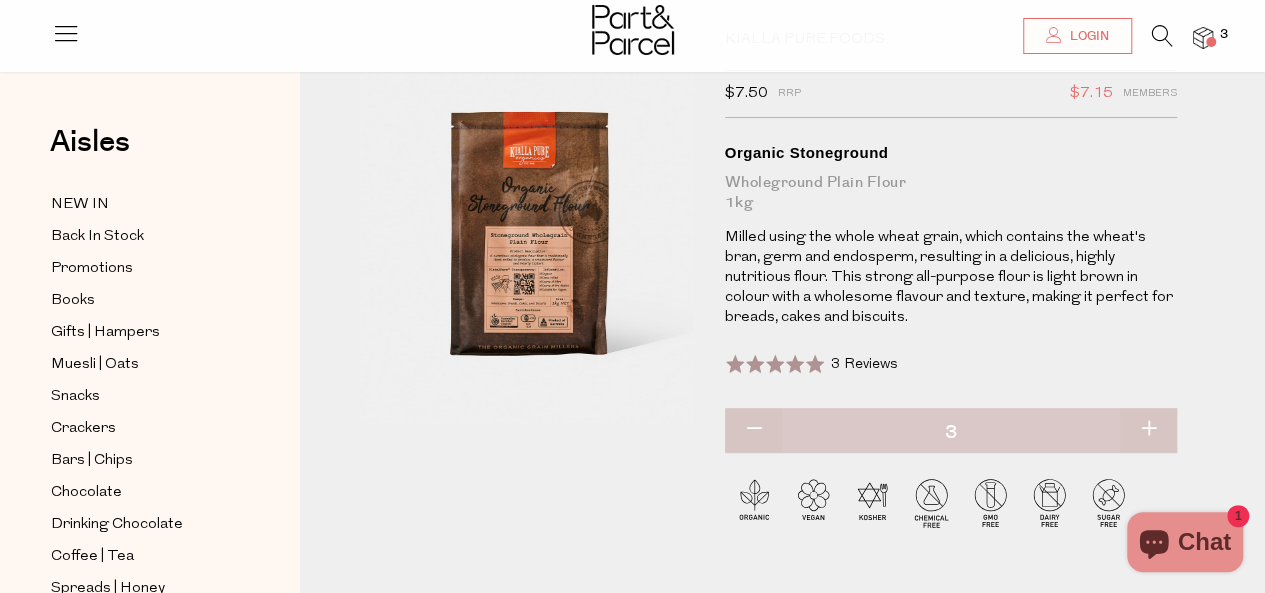 scroll, scrollTop: 200, scrollLeft: 0, axis: vertical 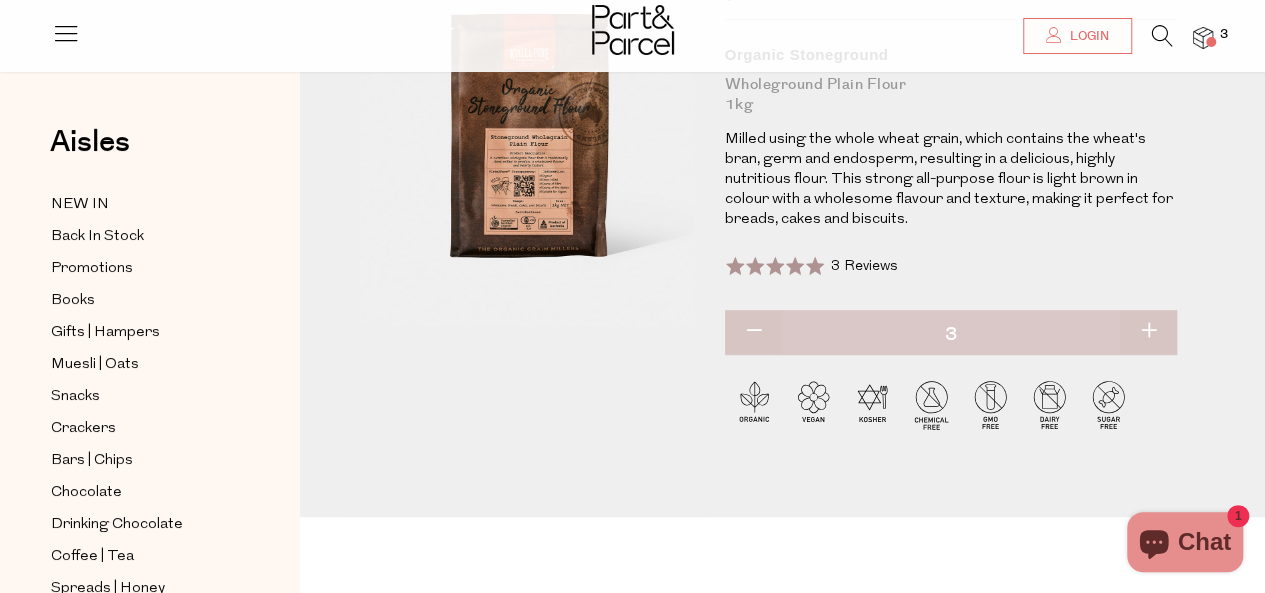 click at bounding box center [1148, 332] 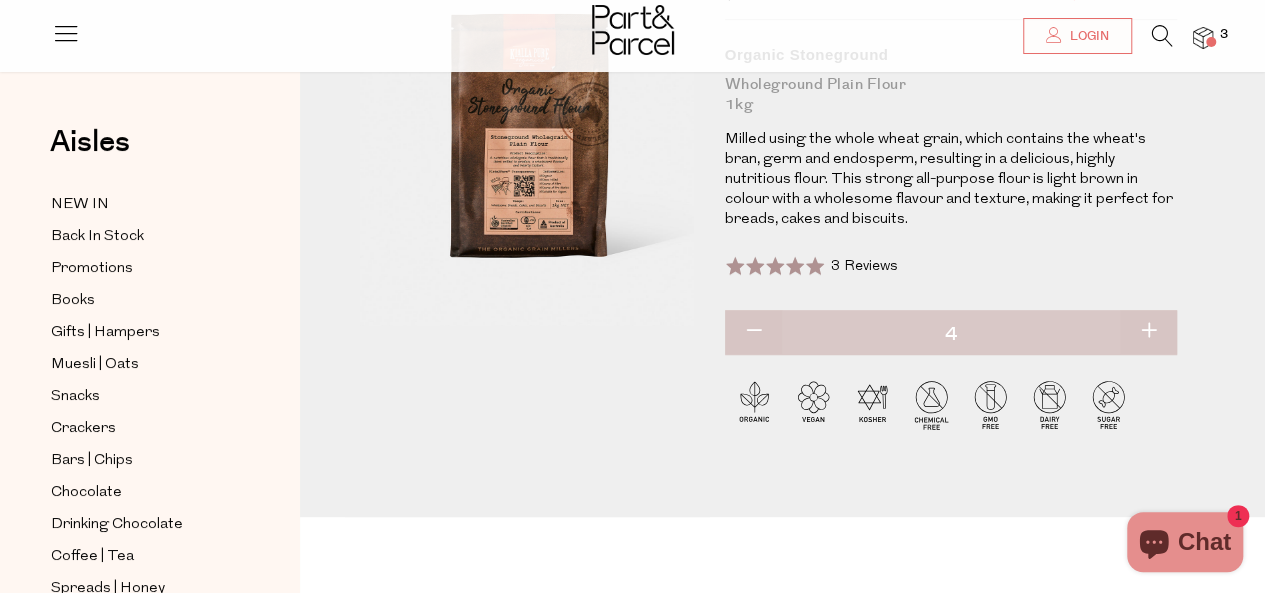 type on "4" 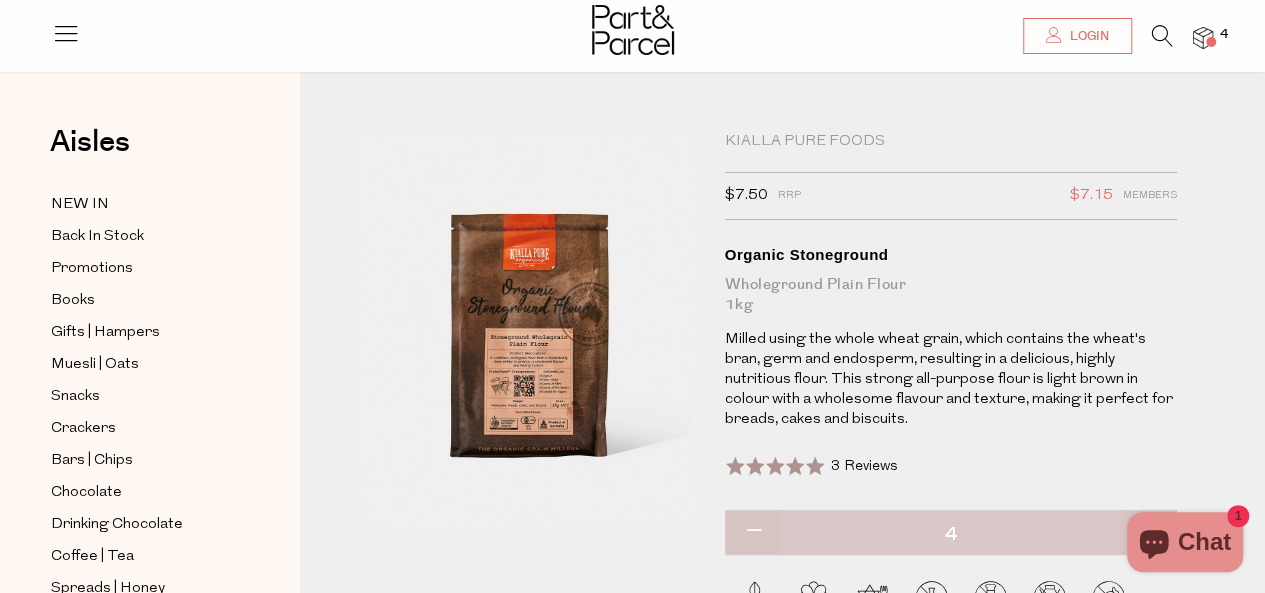 scroll, scrollTop: 100, scrollLeft: 0, axis: vertical 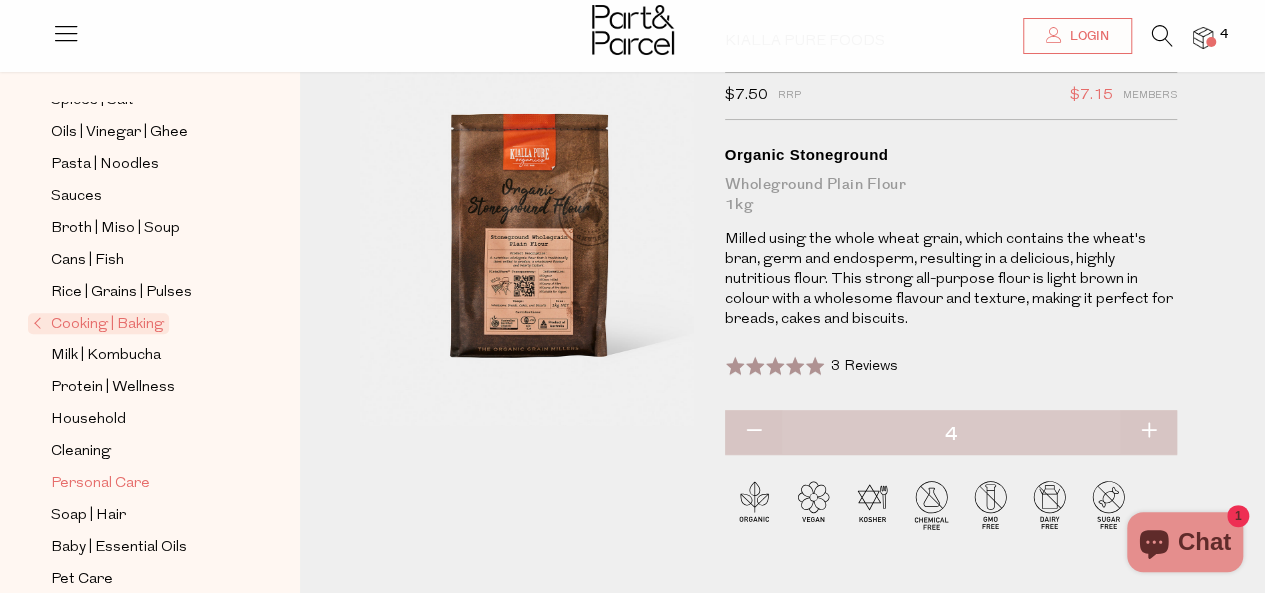 click on "Personal Care" at bounding box center [100, 484] 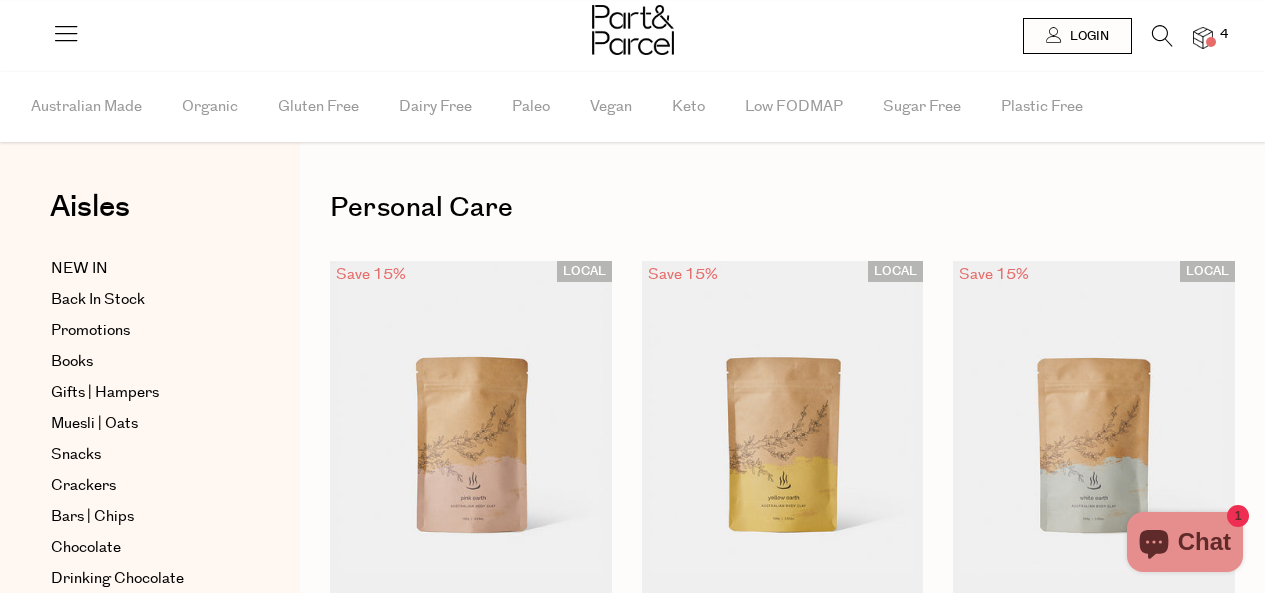 scroll, scrollTop: 0, scrollLeft: 0, axis: both 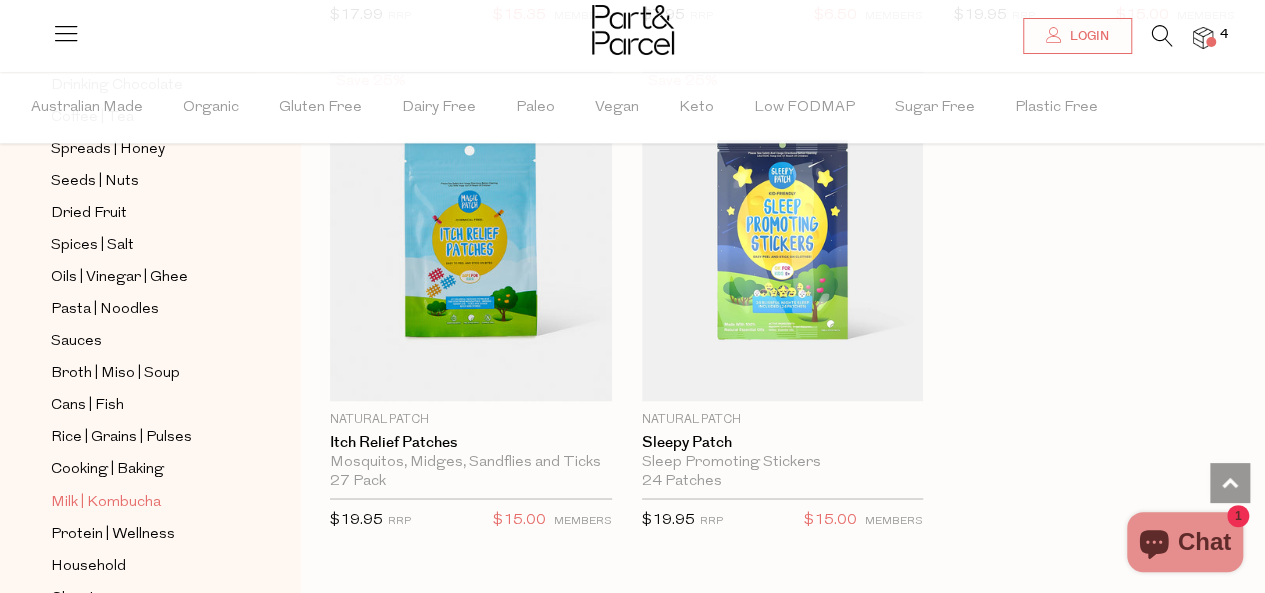 click on "Milk | Kombucha" at bounding box center (106, 502) 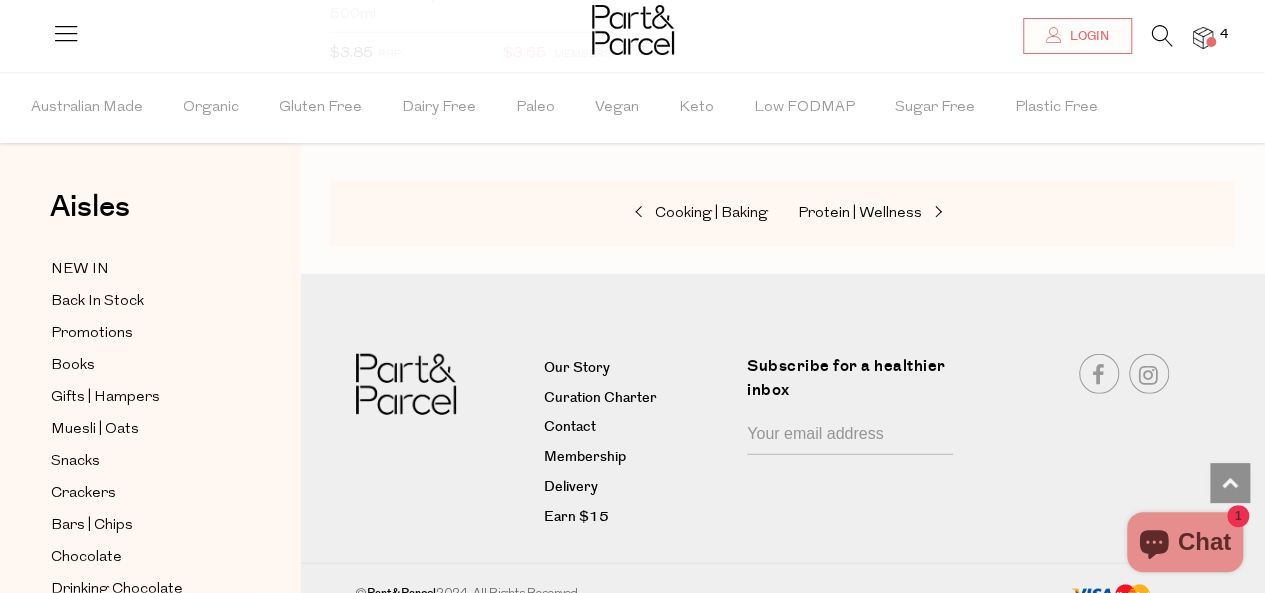 scroll, scrollTop: 6233, scrollLeft: 0, axis: vertical 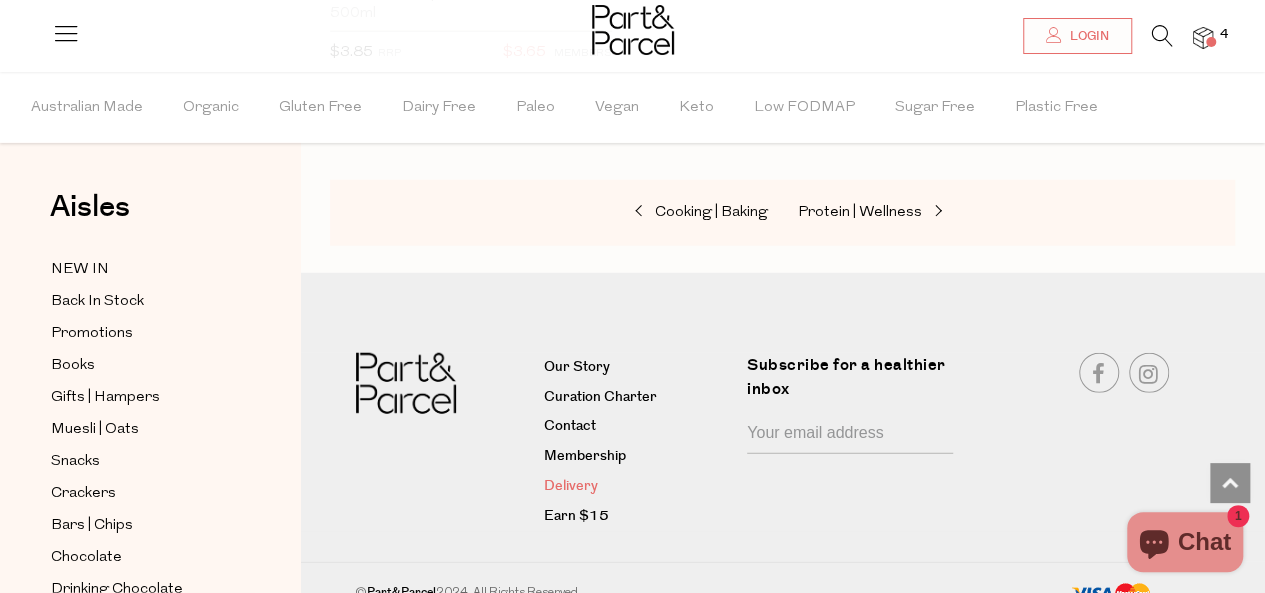click on "Delivery" at bounding box center [638, 487] 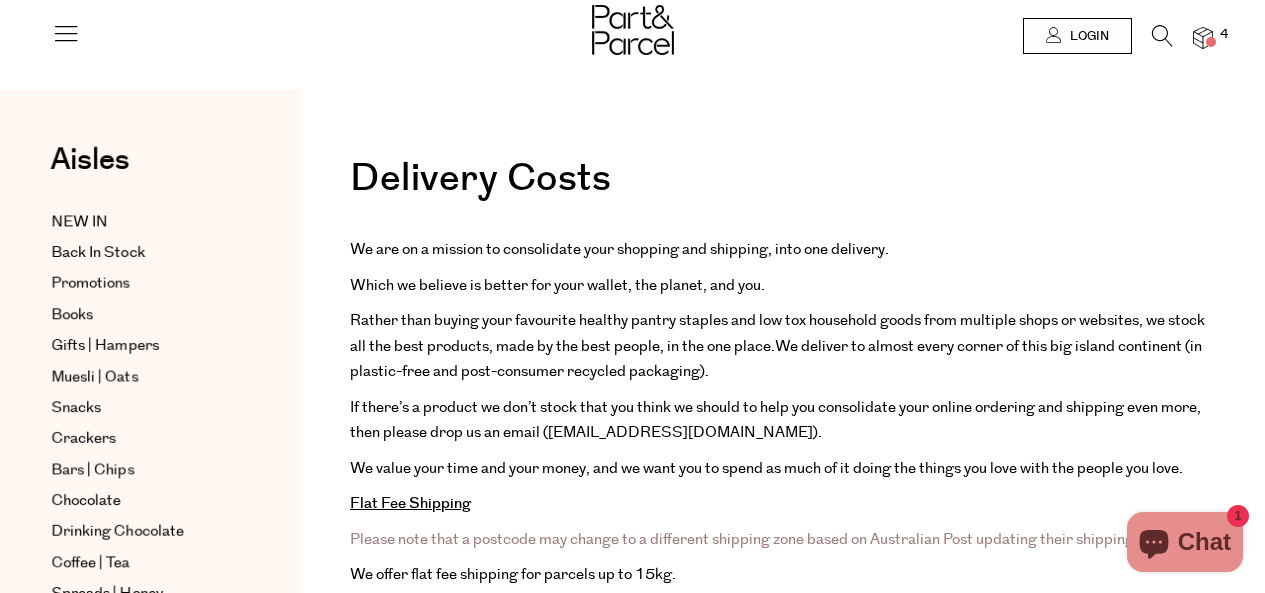 scroll, scrollTop: 0, scrollLeft: 0, axis: both 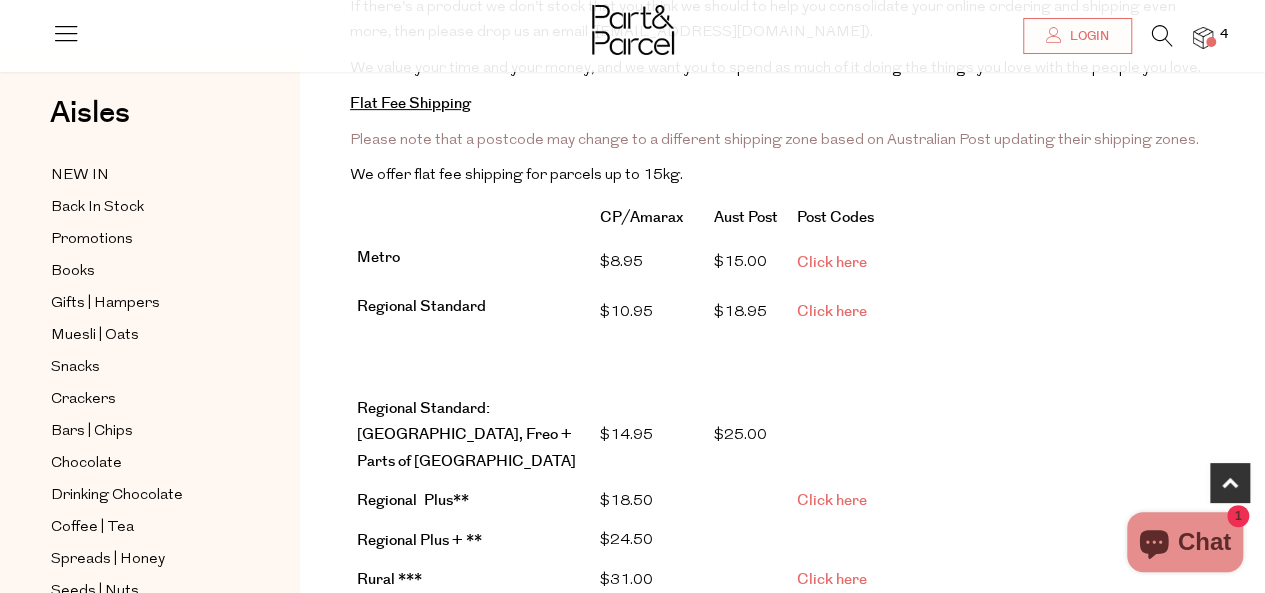 click on "Click here" at bounding box center [832, 262] 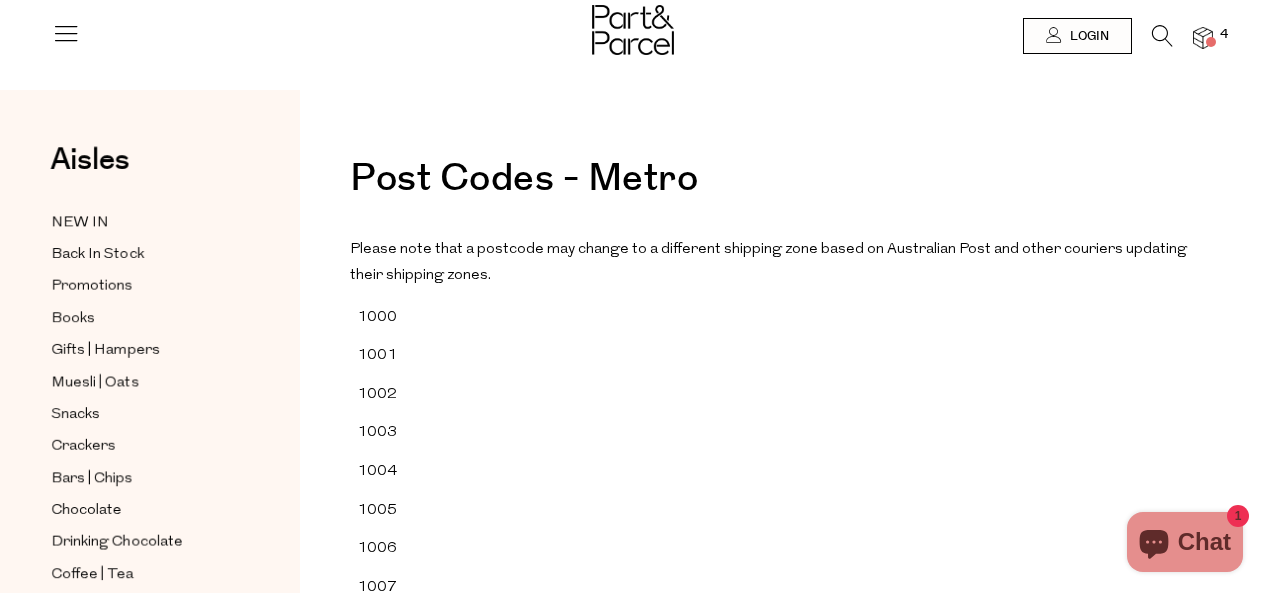 scroll, scrollTop: 0, scrollLeft: 0, axis: both 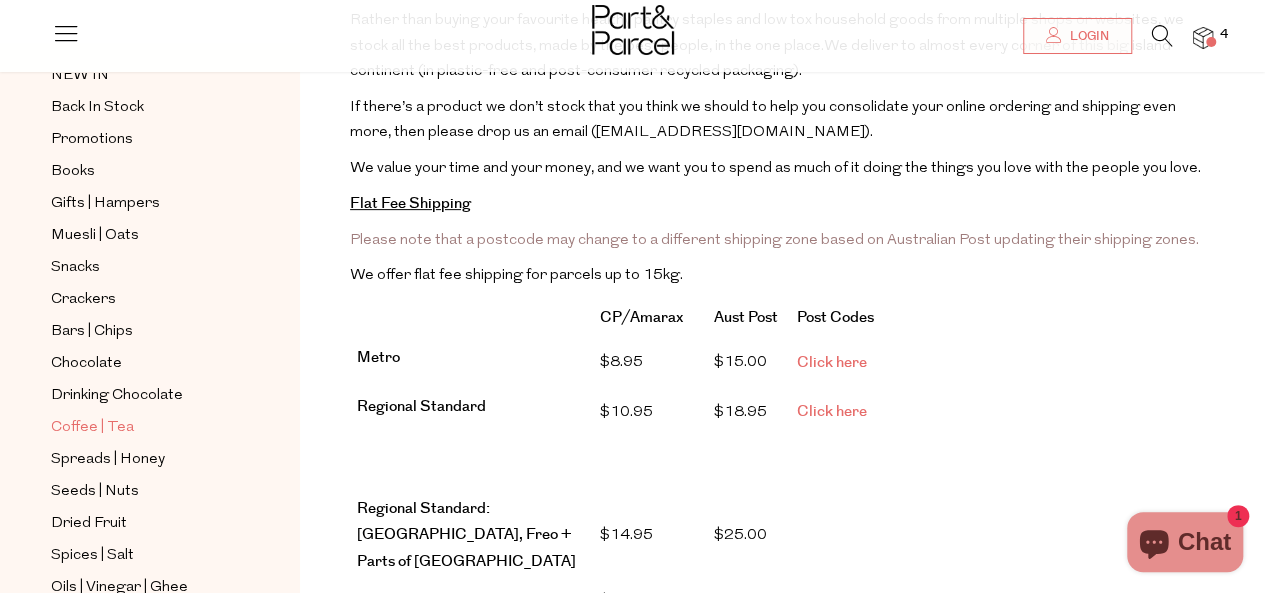 click on "Coffee | Tea" at bounding box center [92, 428] 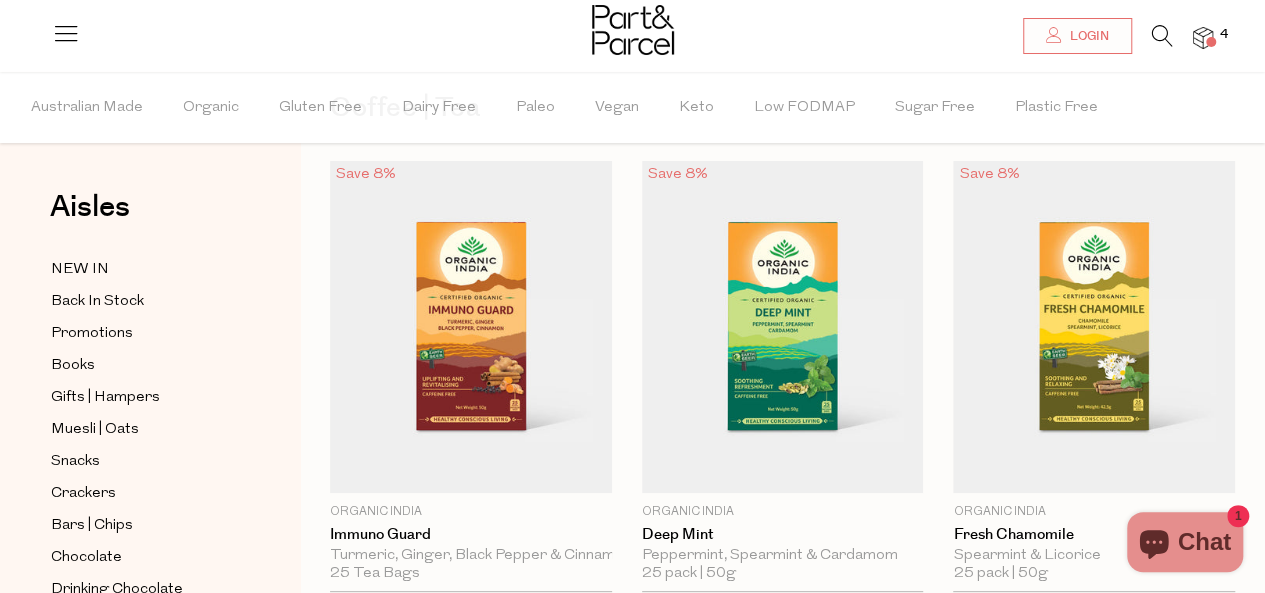 scroll, scrollTop: 100, scrollLeft: 0, axis: vertical 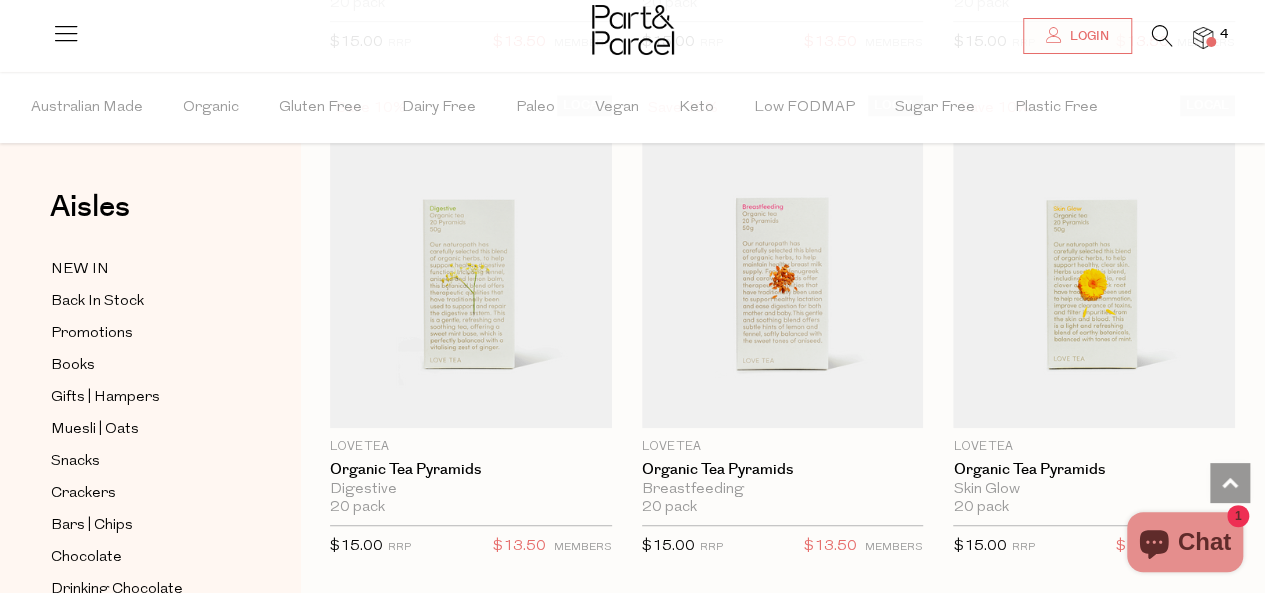 click at bounding box center (66, 33) 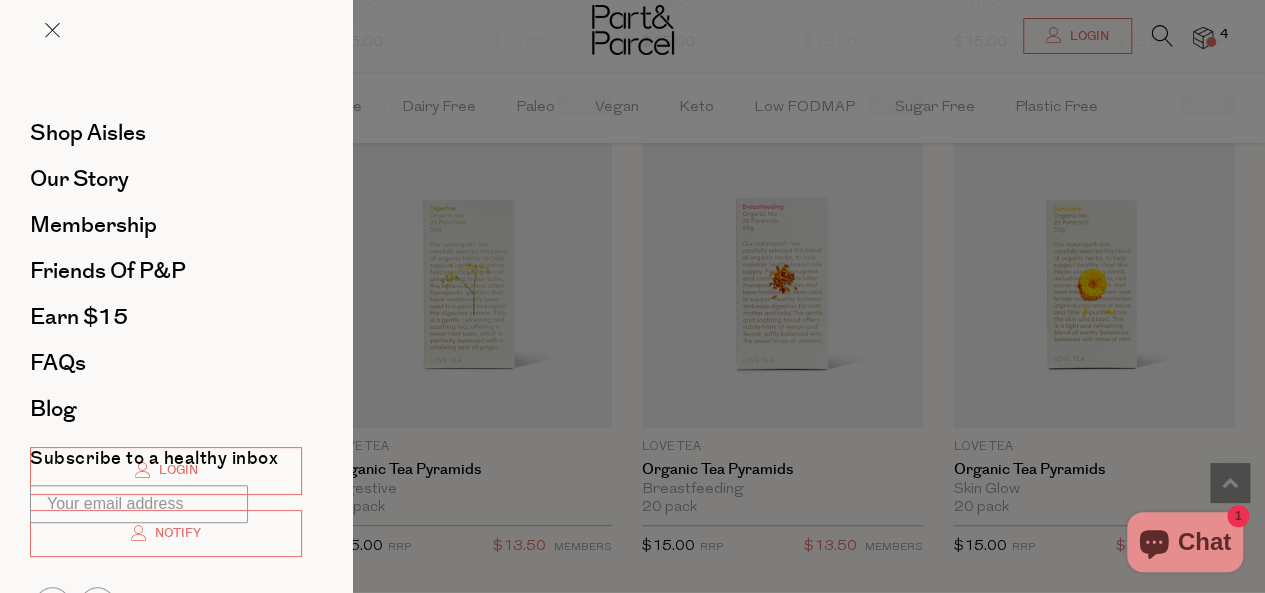 click on "Ready to stock up?
Close
Image
Product
Total
Qty
Kialla Pure Foods
Organic Stoneground
1kg 4 $ $" at bounding box center (632, -2674) 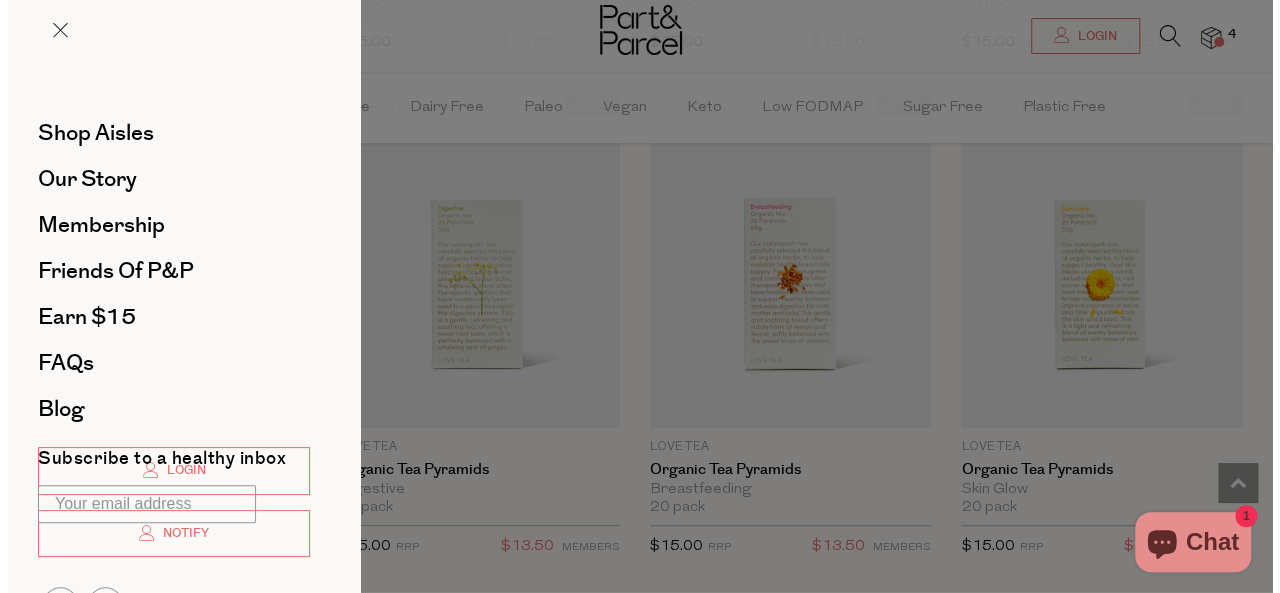 scroll, scrollTop: 4248, scrollLeft: 0, axis: vertical 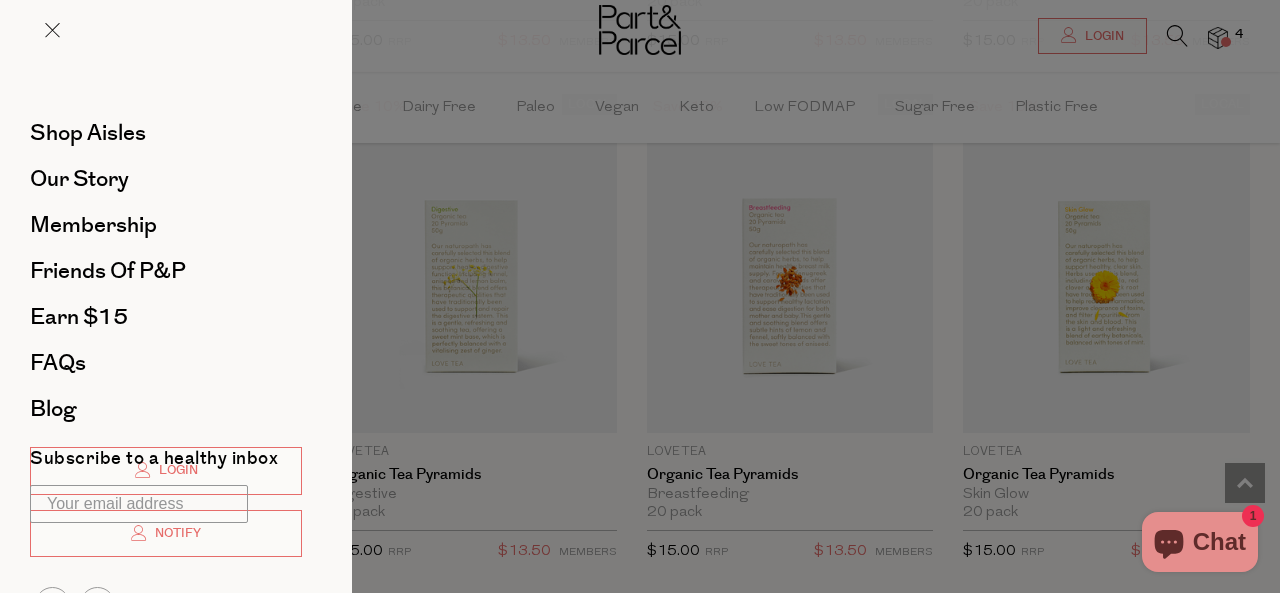 click at bounding box center [176, 46] 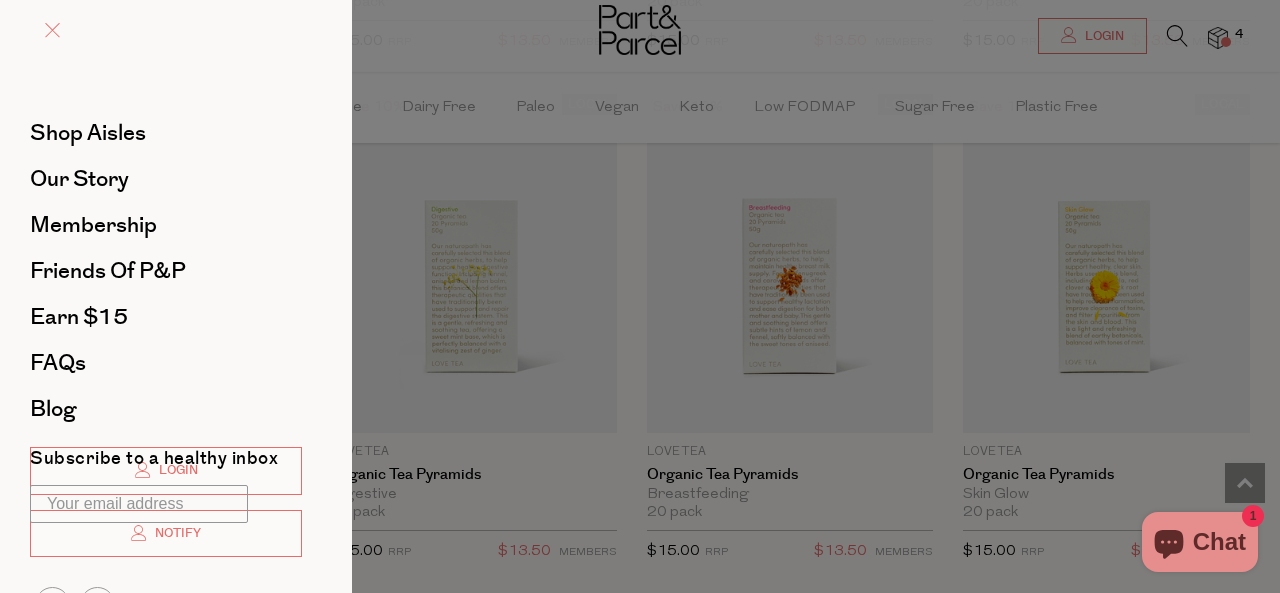 click at bounding box center (52, 30) 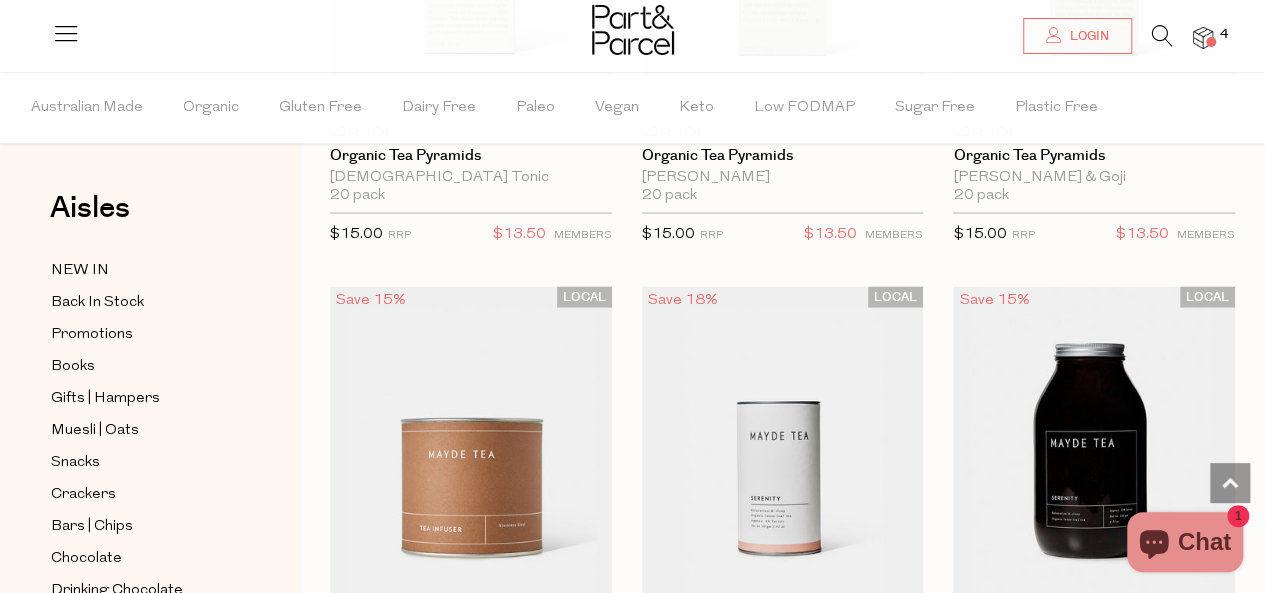 scroll, scrollTop: 5900, scrollLeft: 0, axis: vertical 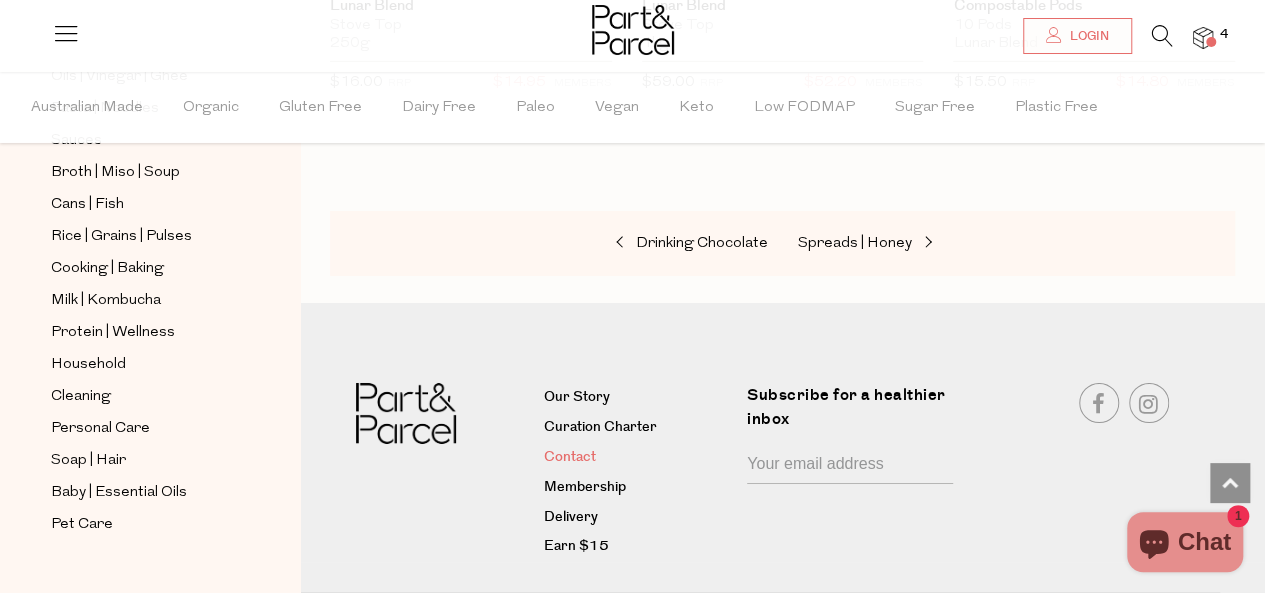 click on "Contact" at bounding box center [638, 458] 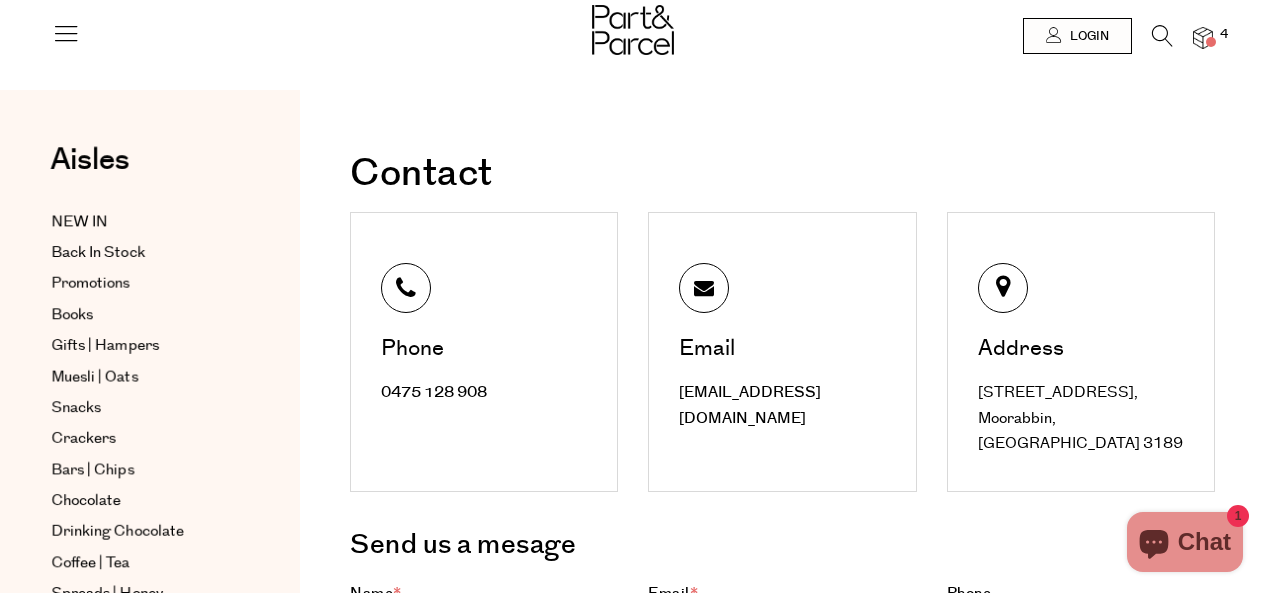 scroll, scrollTop: 0, scrollLeft: 0, axis: both 